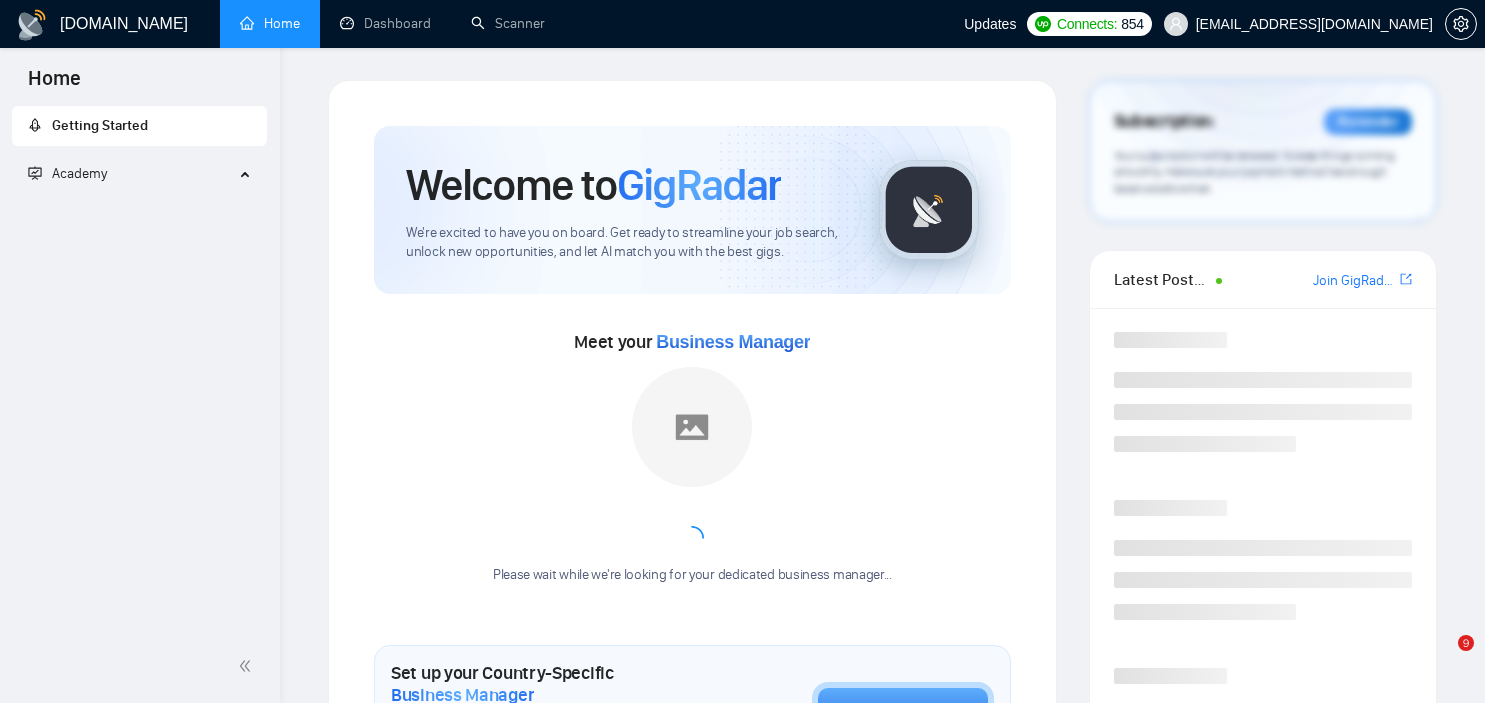 scroll, scrollTop: 0, scrollLeft: 0, axis: both 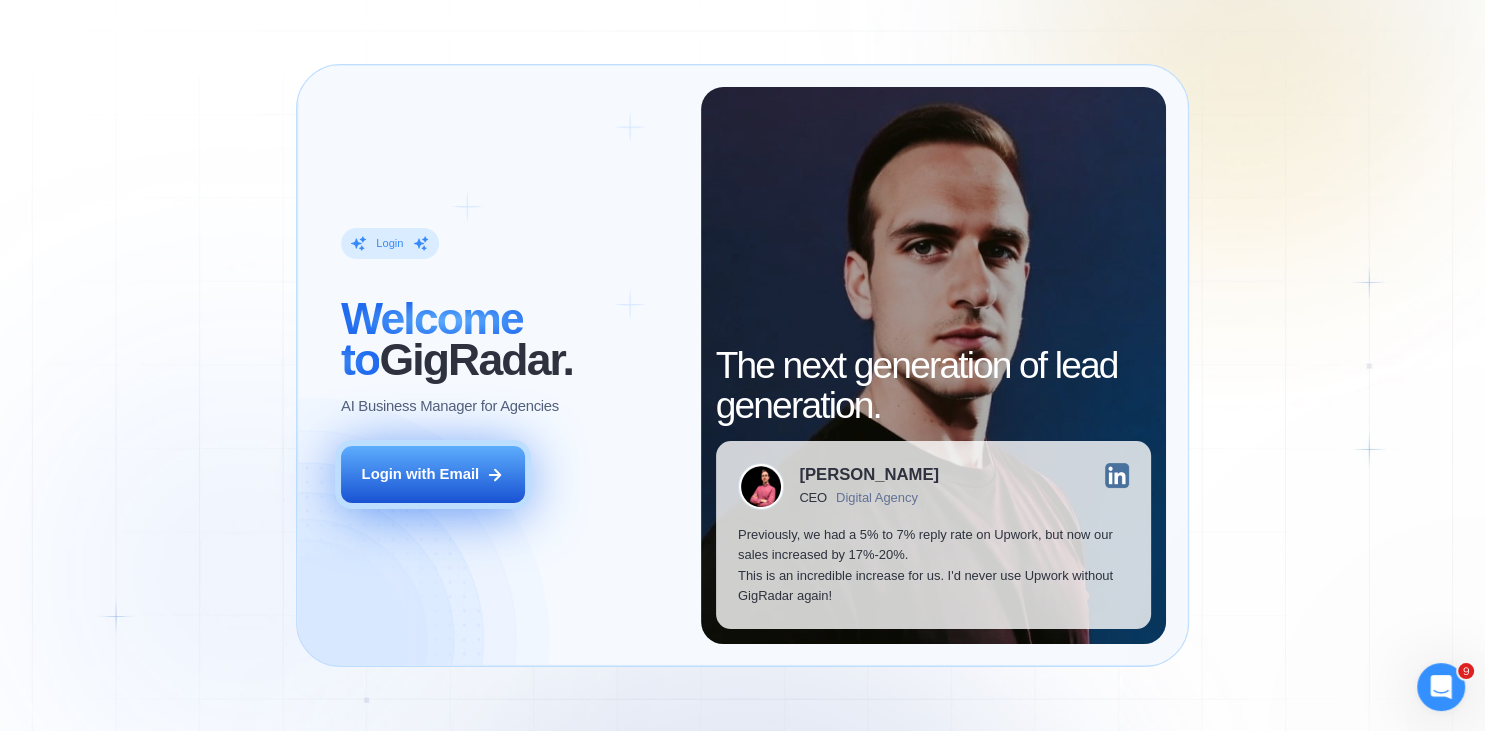 click on "Login with Email" at bounding box center [433, 475] 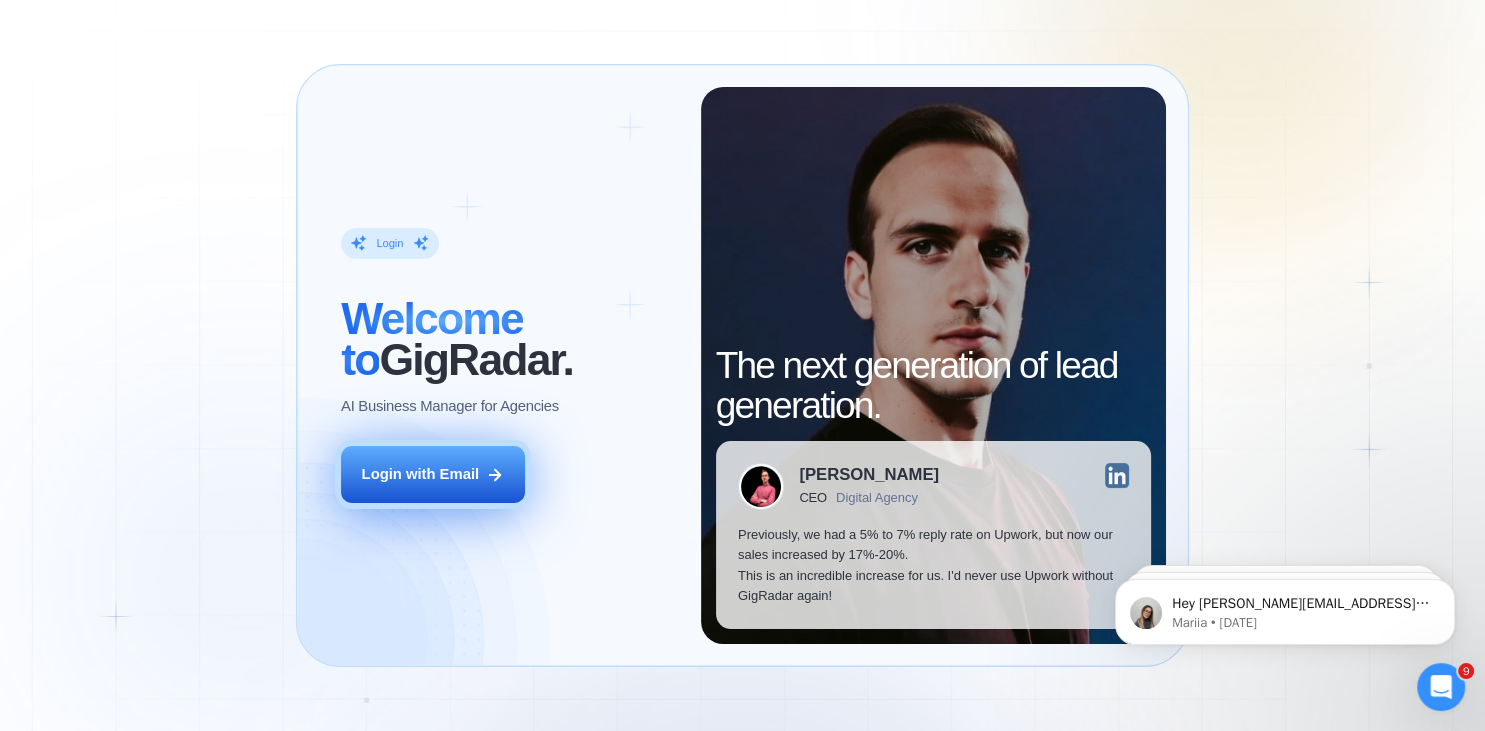 scroll, scrollTop: 0, scrollLeft: 0, axis: both 